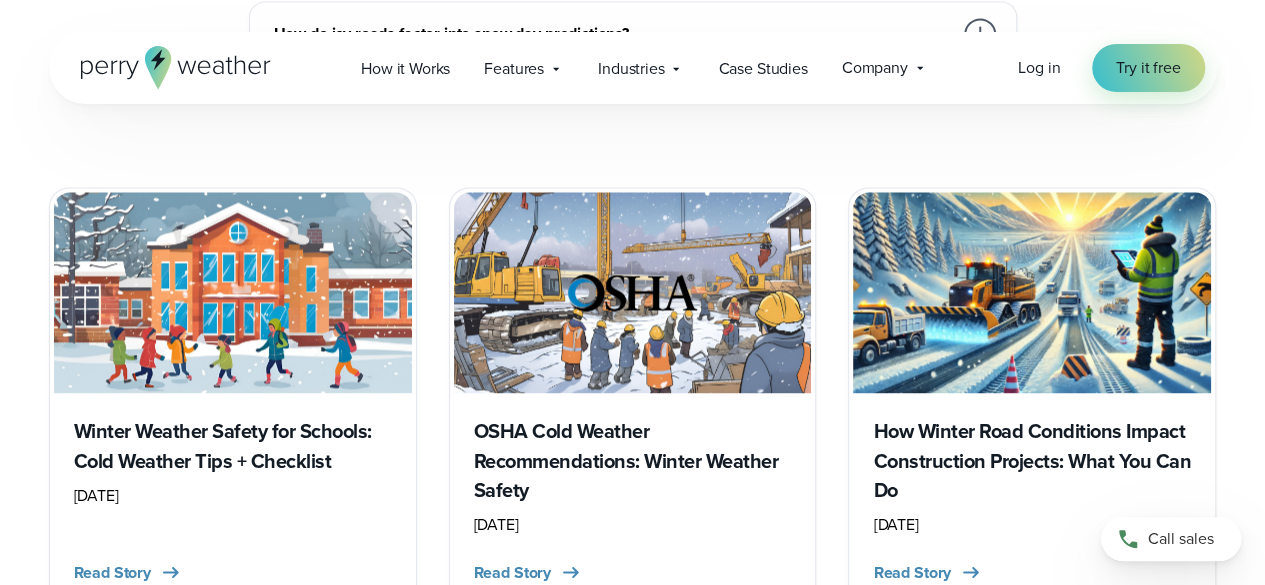 scroll, scrollTop: 1236, scrollLeft: 0, axis: vertical 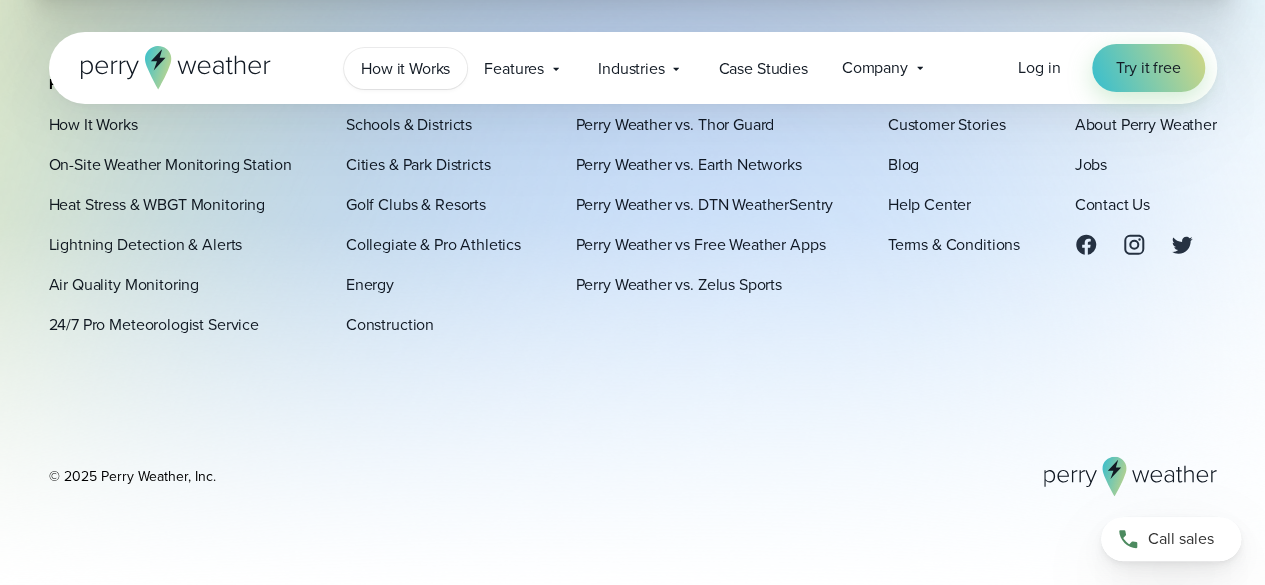 click on "How it Works" at bounding box center (405, 69) 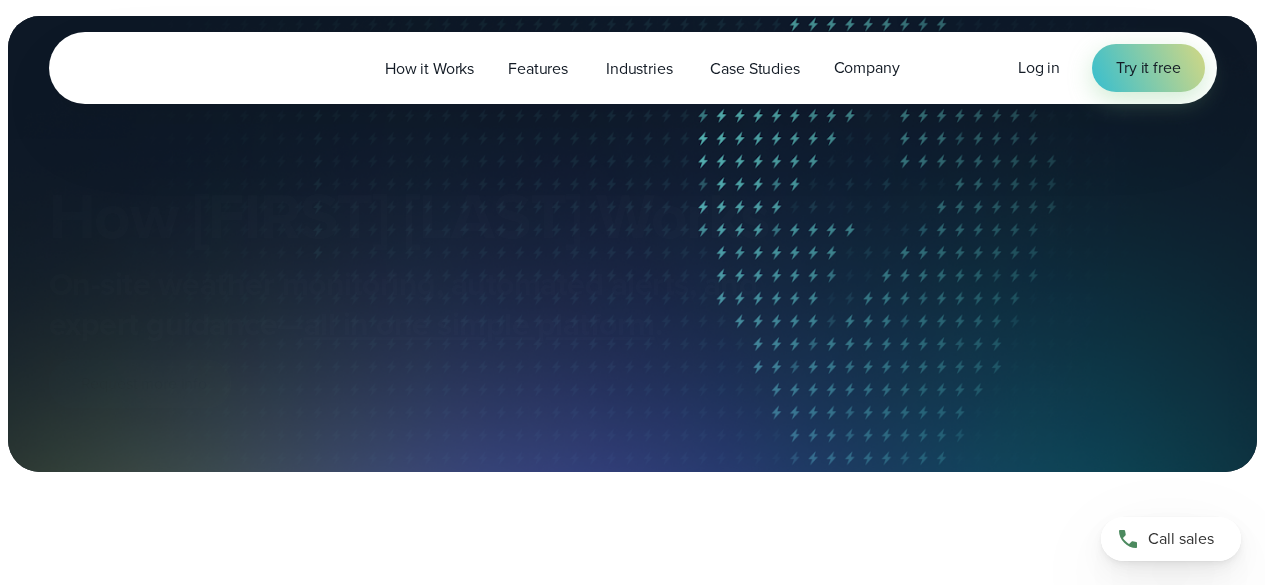 scroll, scrollTop: 0, scrollLeft: 0, axis: both 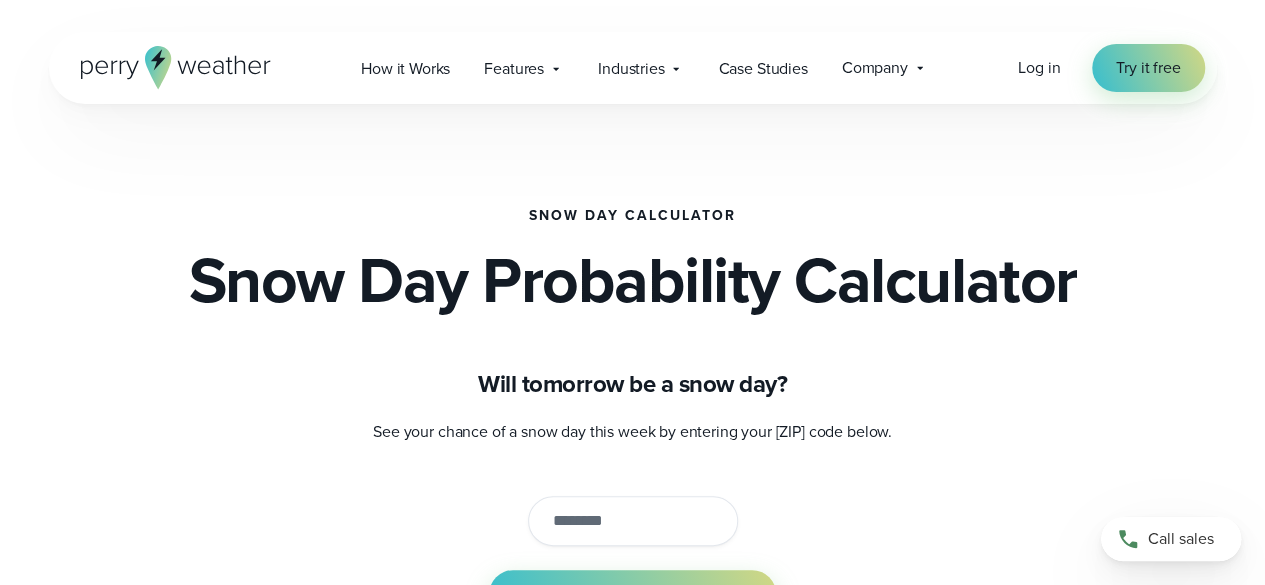 drag, startPoint x: 12, startPoint y: 92, endPoint x: 880, endPoint y: 230, distance: 878.9016 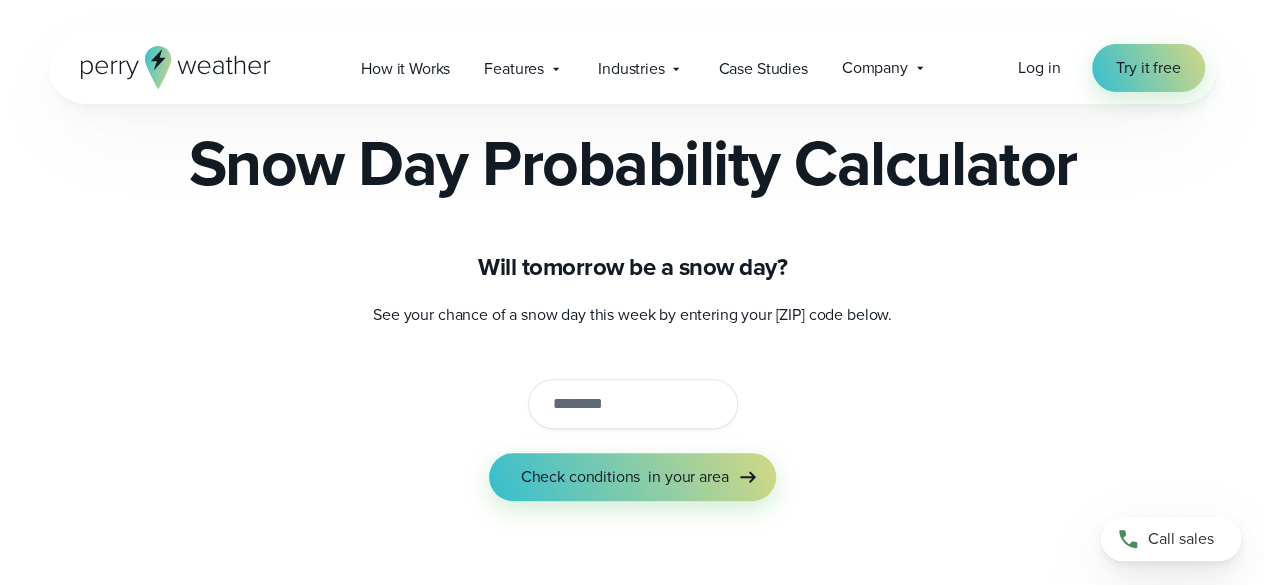 scroll, scrollTop: 0, scrollLeft: 0, axis: both 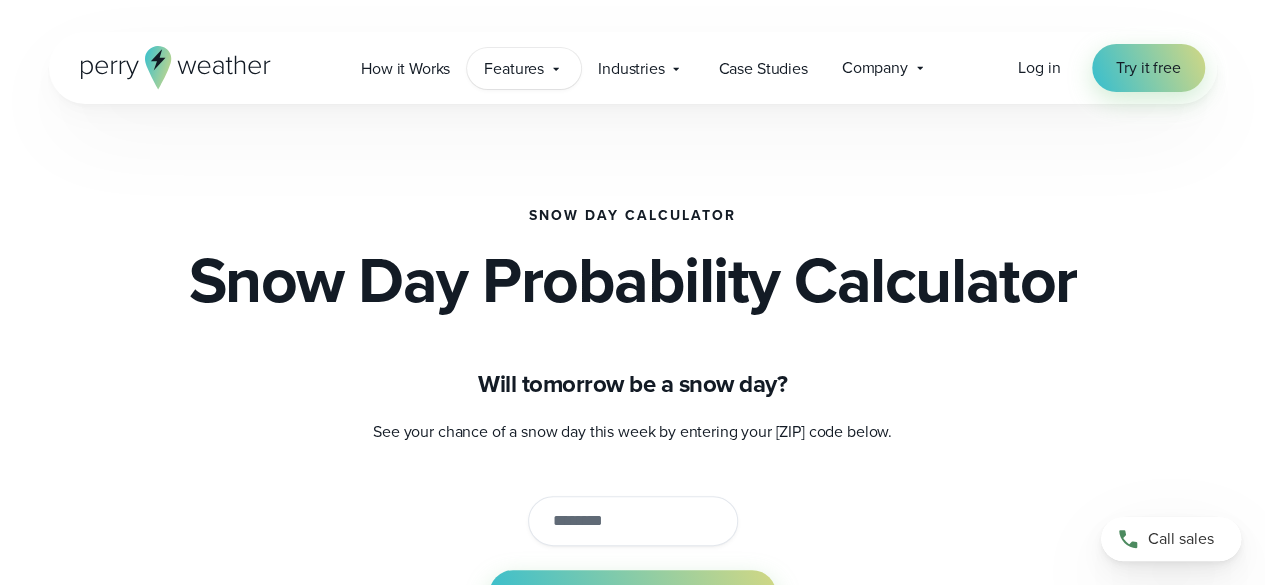click on "Features" at bounding box center (514, 69) 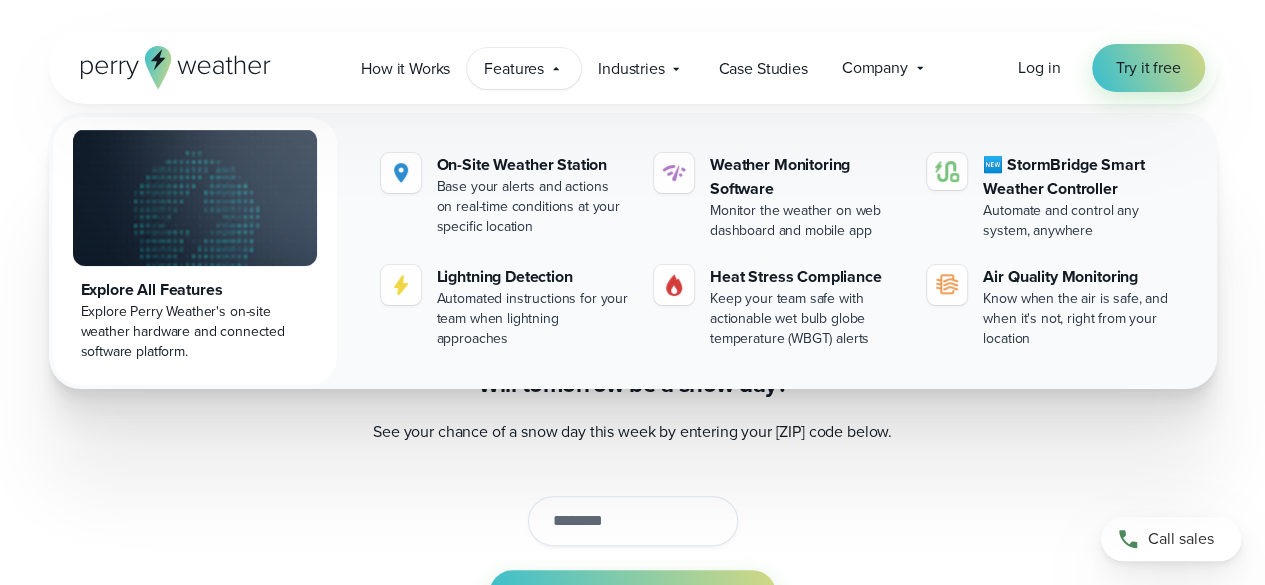 click on "Features" at bounding box center [514, 69] 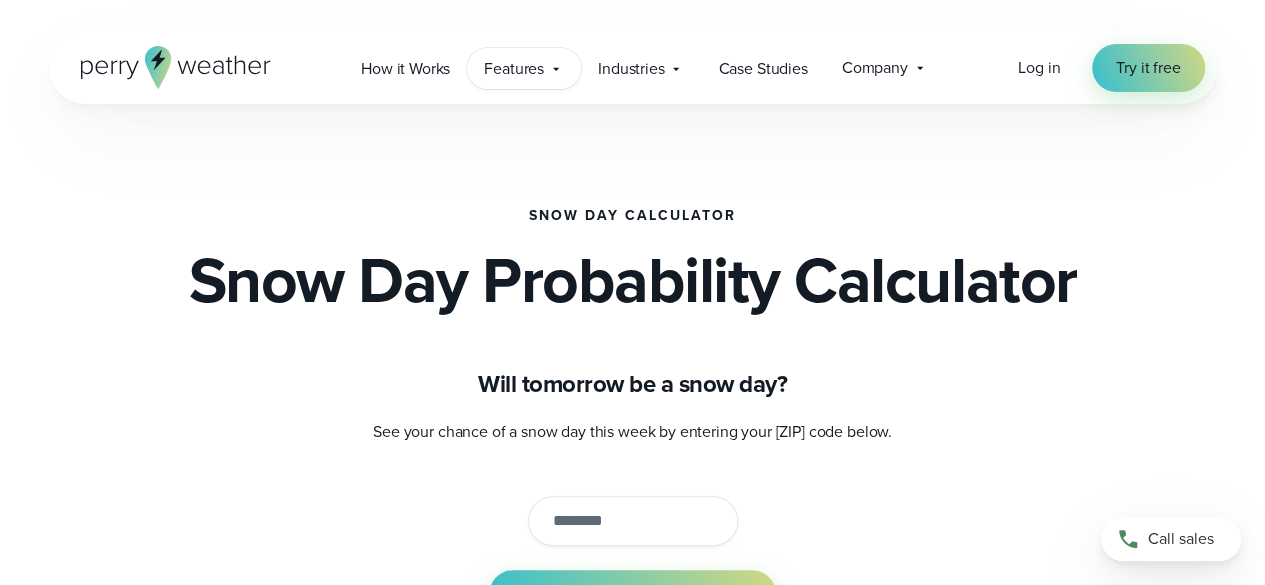 click on "Features" at bounding box center (514, 69) 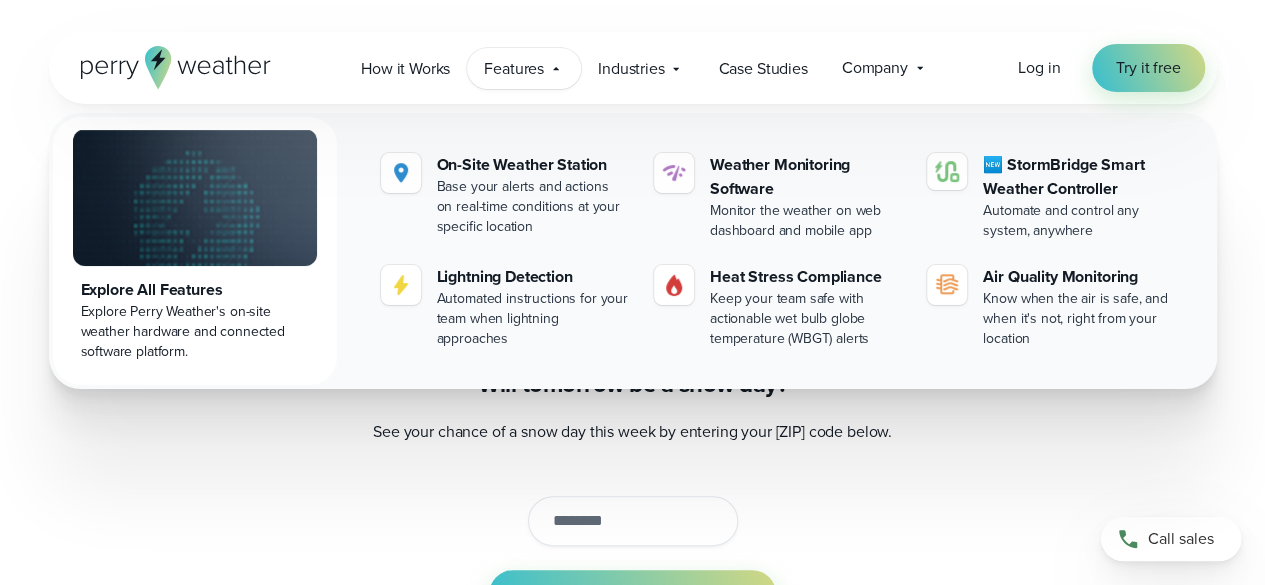 click on "Features" at bounding box center (514, 69) 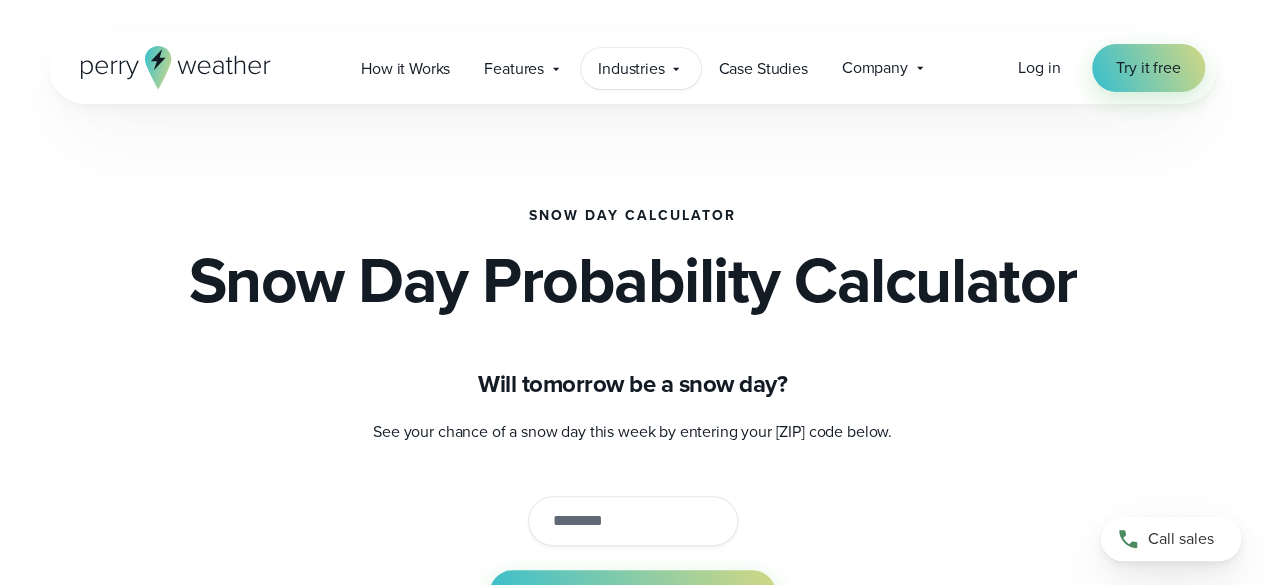 click on "Industries" at bounding box center (631, 69) 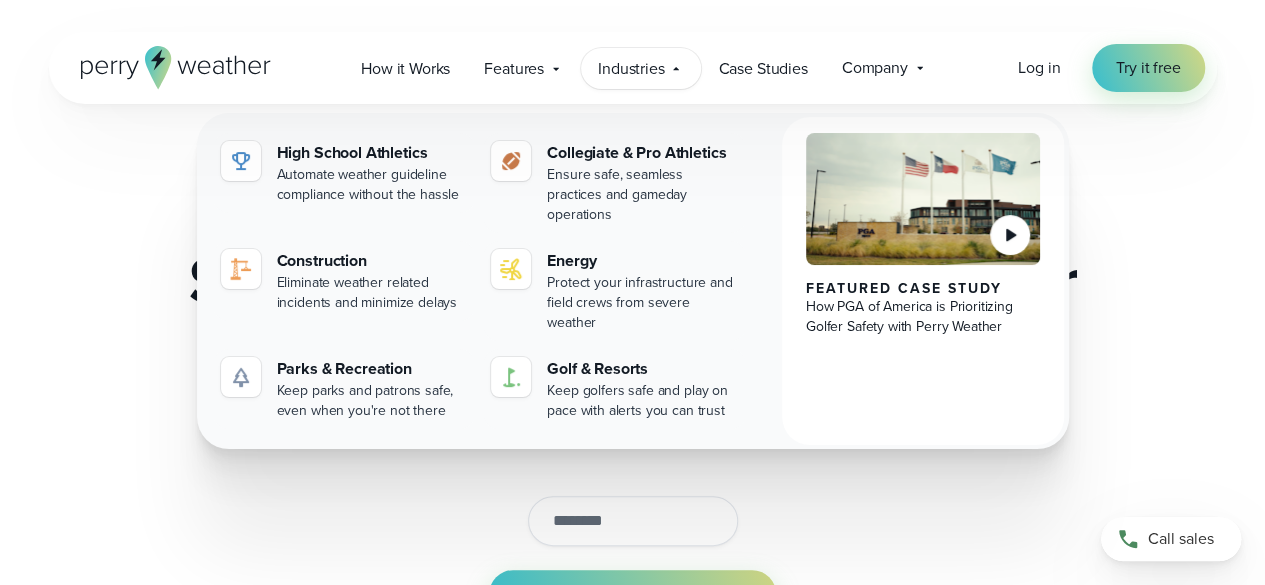 click on "Industries" at bounding box center [631, 69] 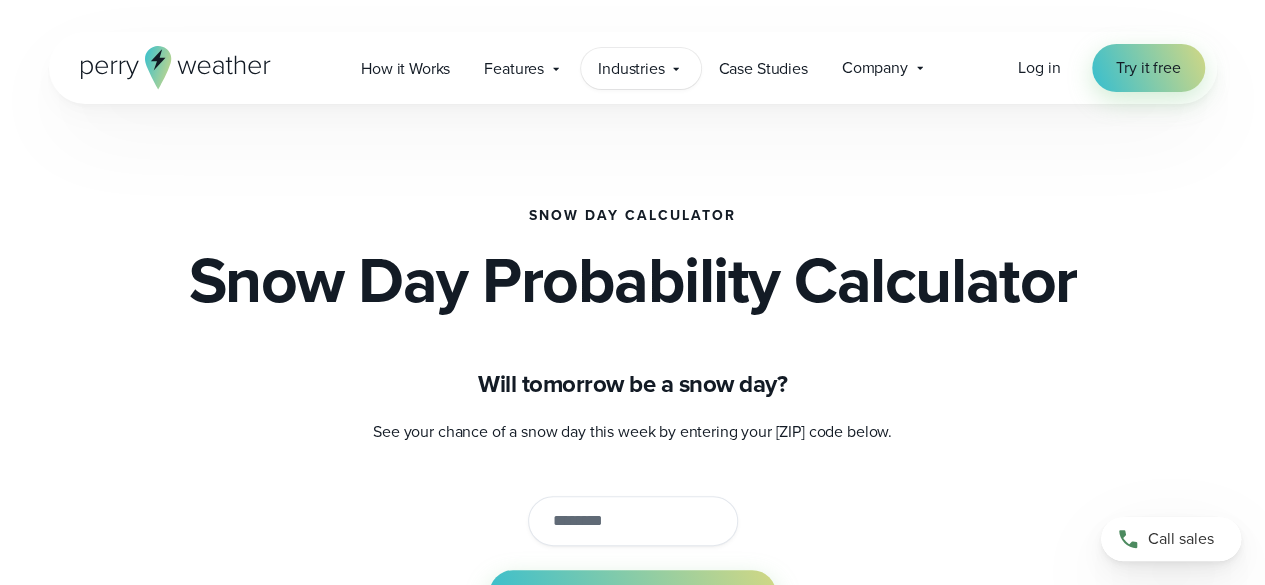 click on "Industries
Featured Case Study
How PGA of America is Prioritizing Golfer Safety with Perry Weather" at bounding box center [641, 68] 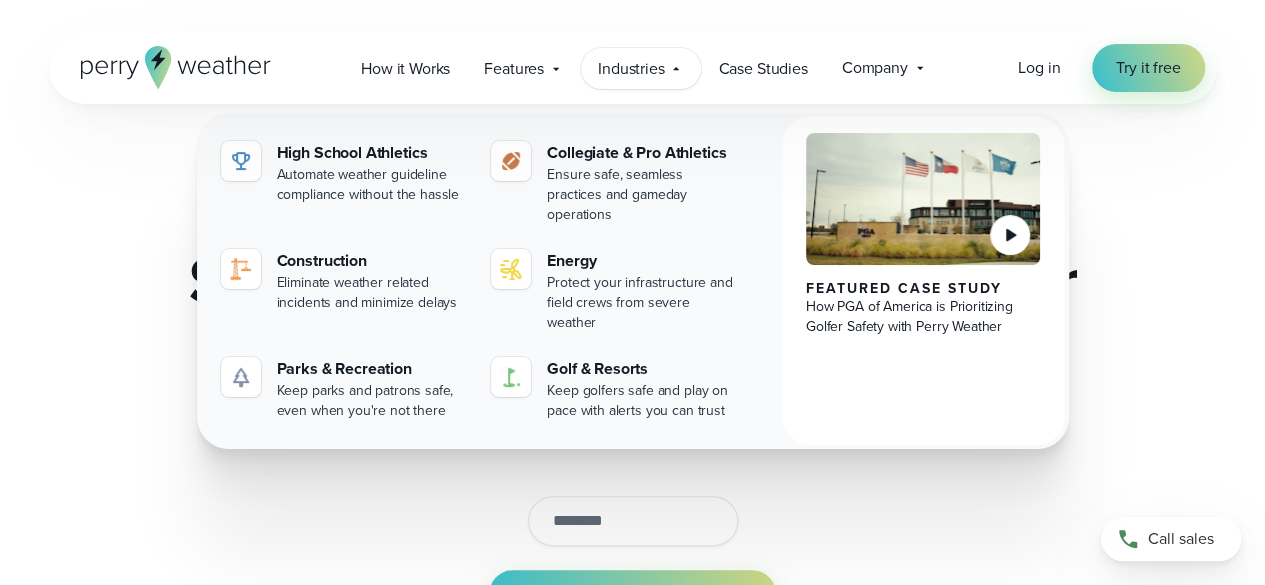 click on "Industries
Featured Case Study
How PGA of America is Prioritizing Golfer Safety with Perry Weather" at bounding box center [641, 68] 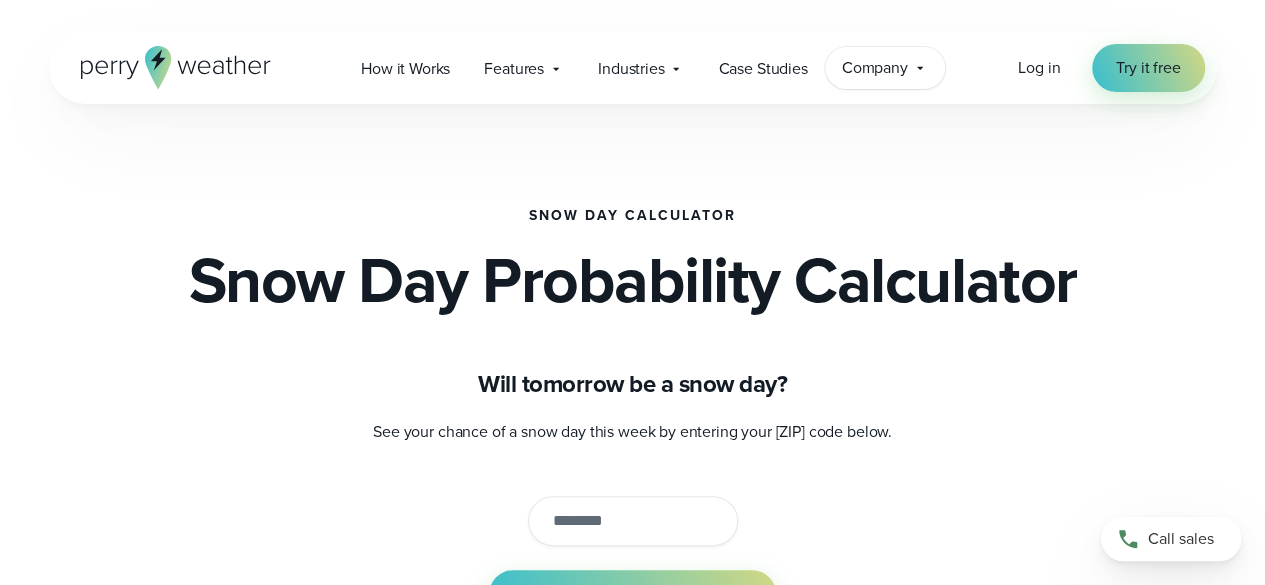 click 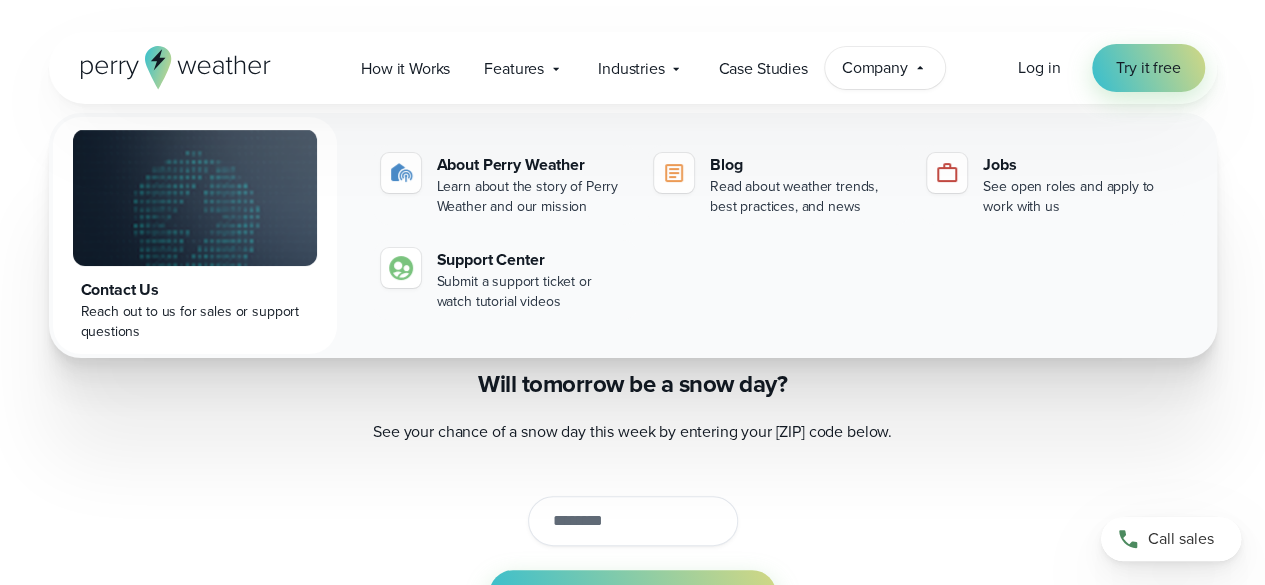 click on "Company" at bounding box center (875, 68) 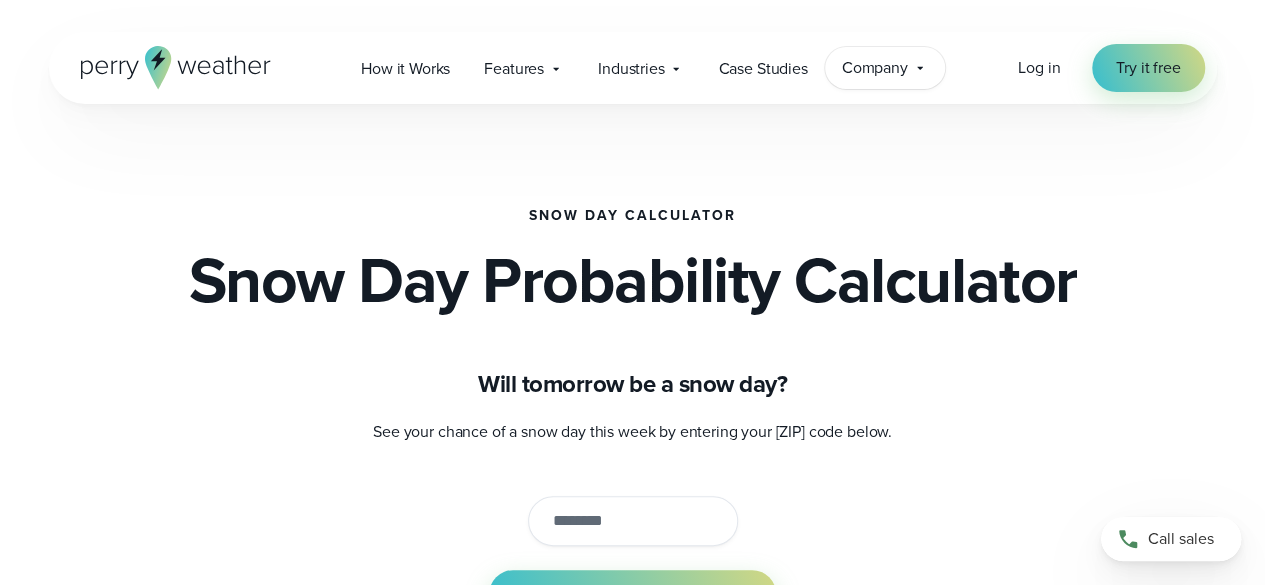 click on "Company" at bounding box center [875, 68] 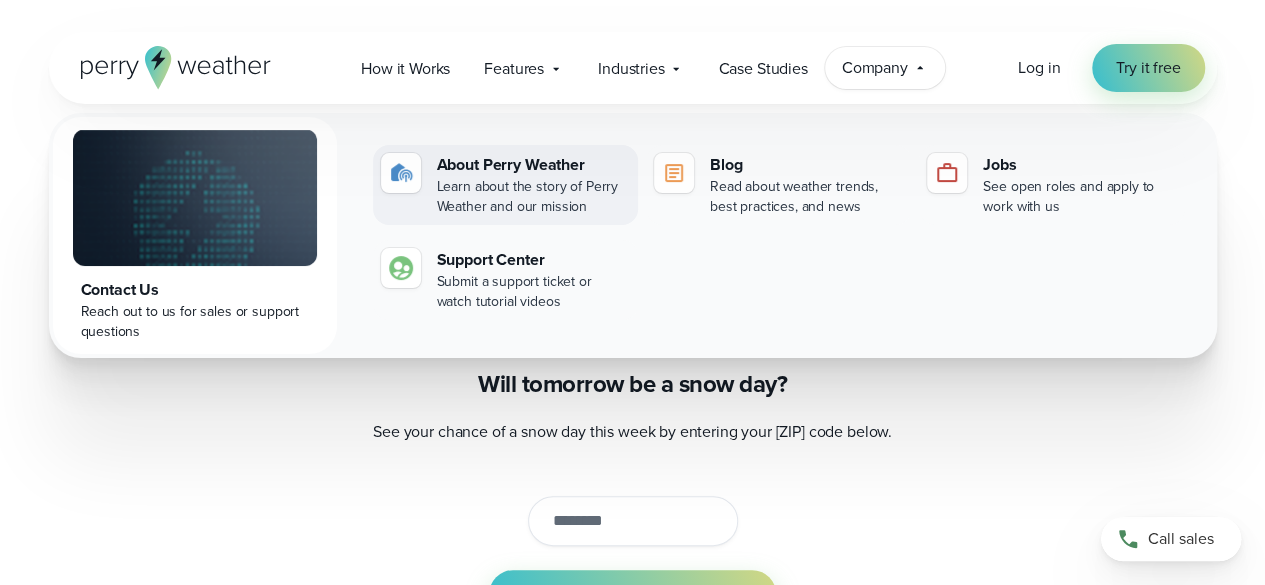 click on "About Perry Weather" at bounding box center (533, 165) 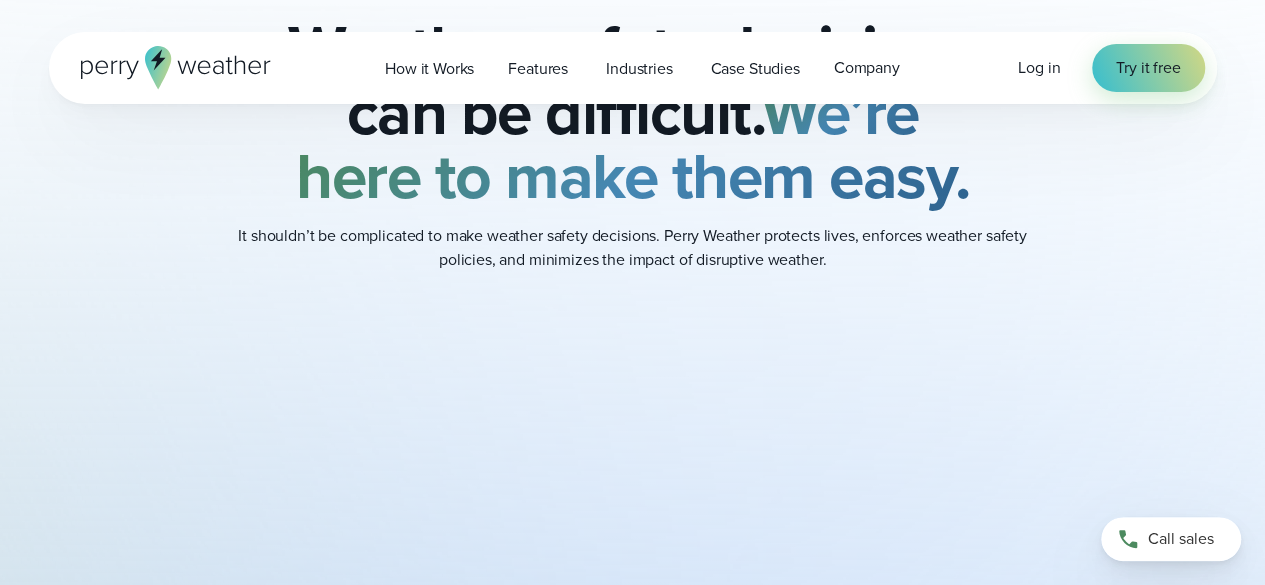 scroll, scrollTop: 1491, scrollLeft: 0, axis: vertical 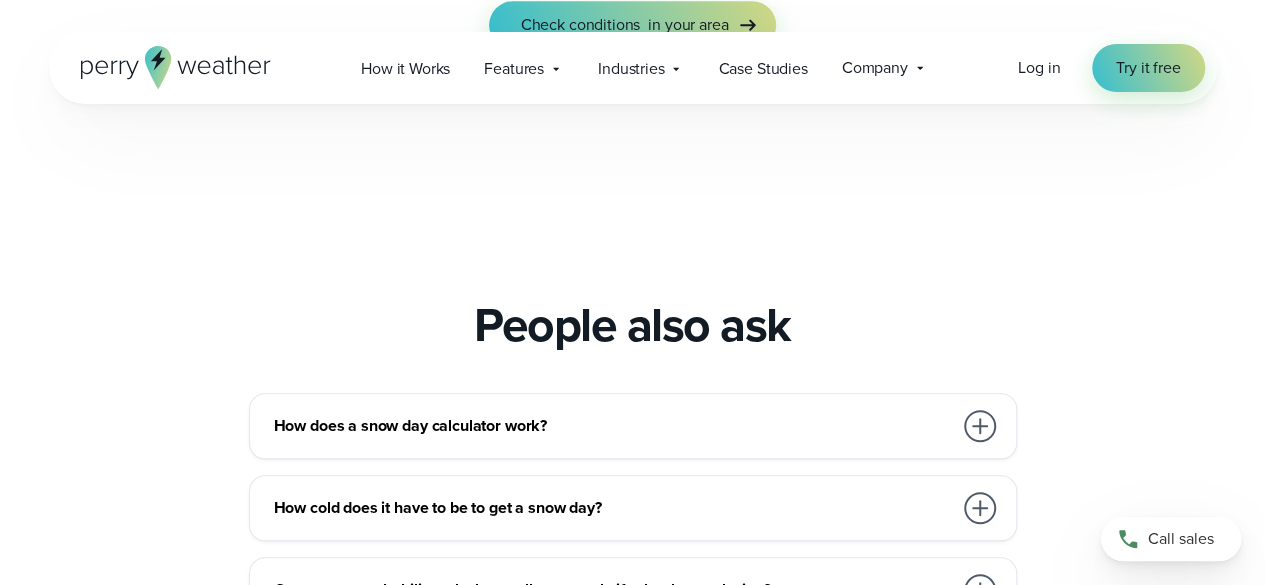 click on "People also ask" at bounding box center (633, 325) 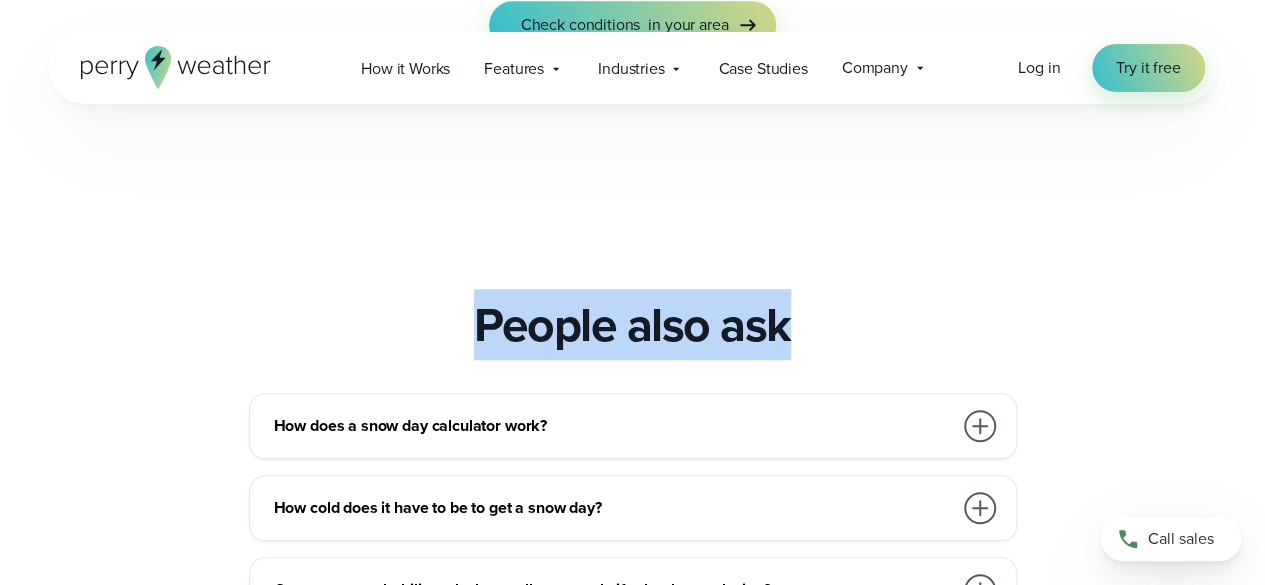 drag, startPoint x: 791, startPoint y: 316, endPoint x: 587, endPoint y: 265, distance: 210.27838 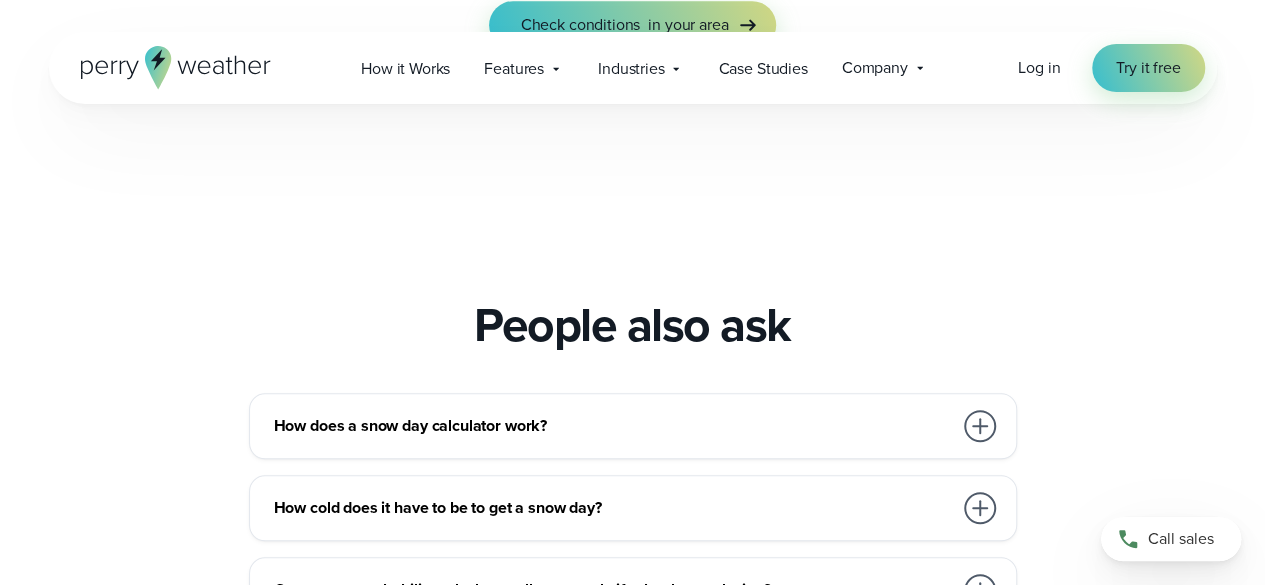 click on "People also ask" at bounding box center [632, 325] 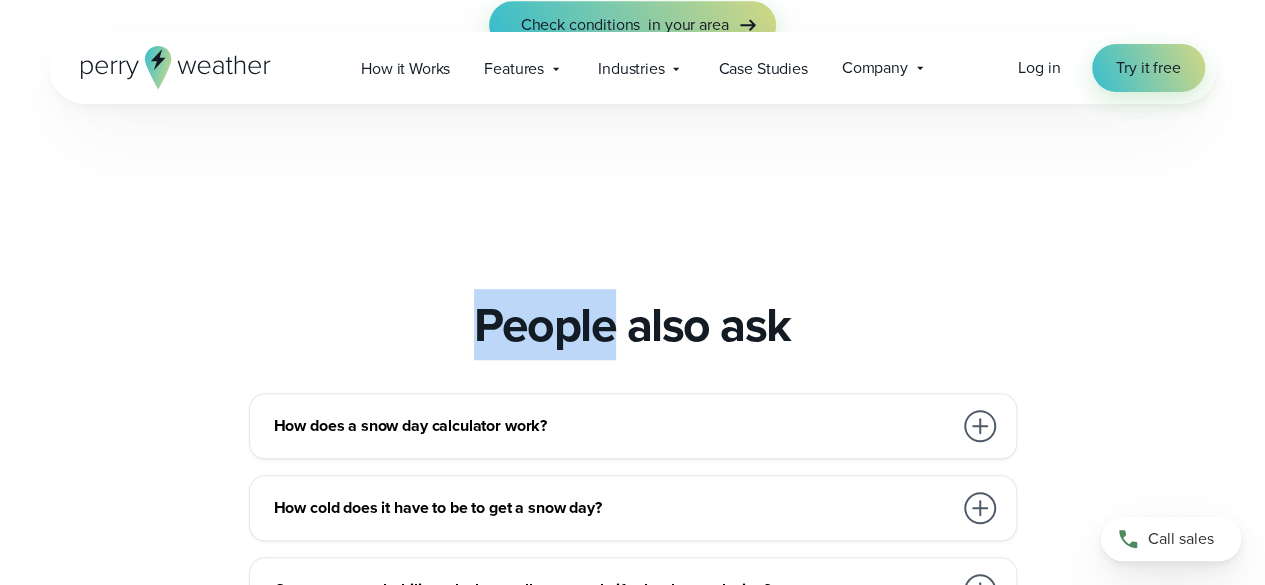 click on "People also ask" at bounding box center [632, 325] 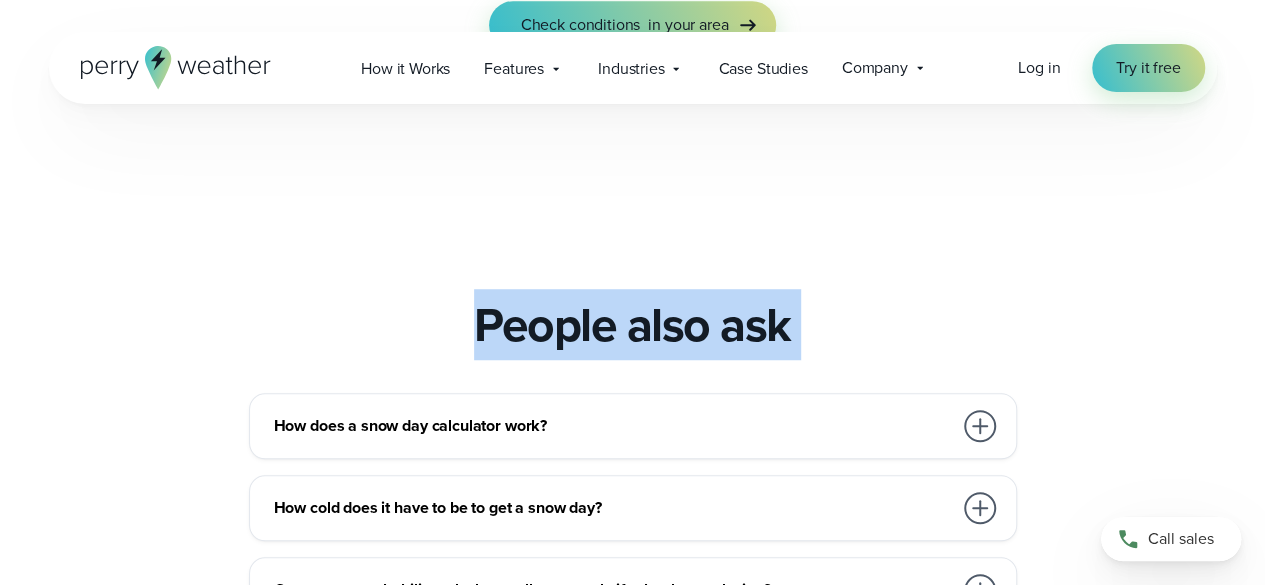 click on "People also ask" at bounding box center [632, 325] 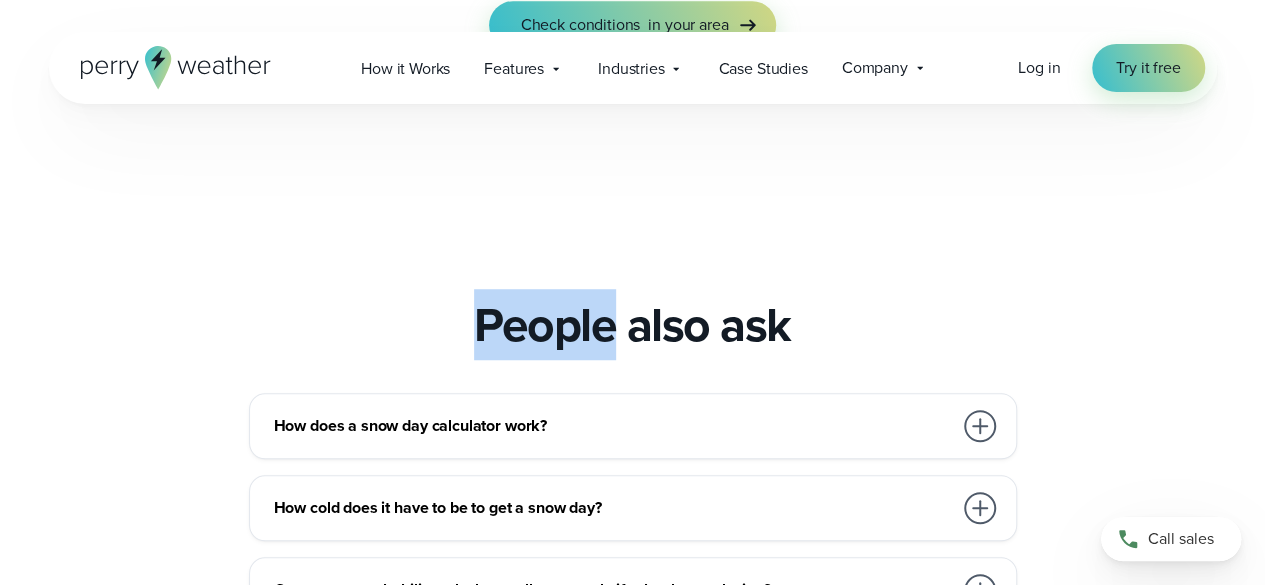 click on "People also ask" at bounding box center [632, 325] 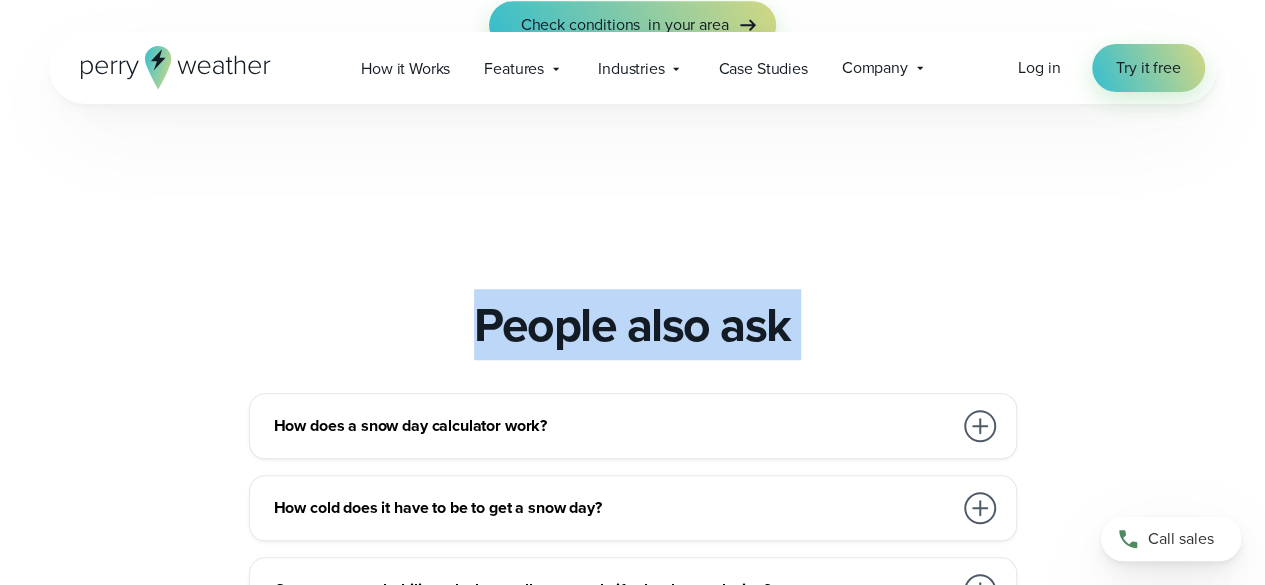click on "People also ask" at bounding box center [632, 325] 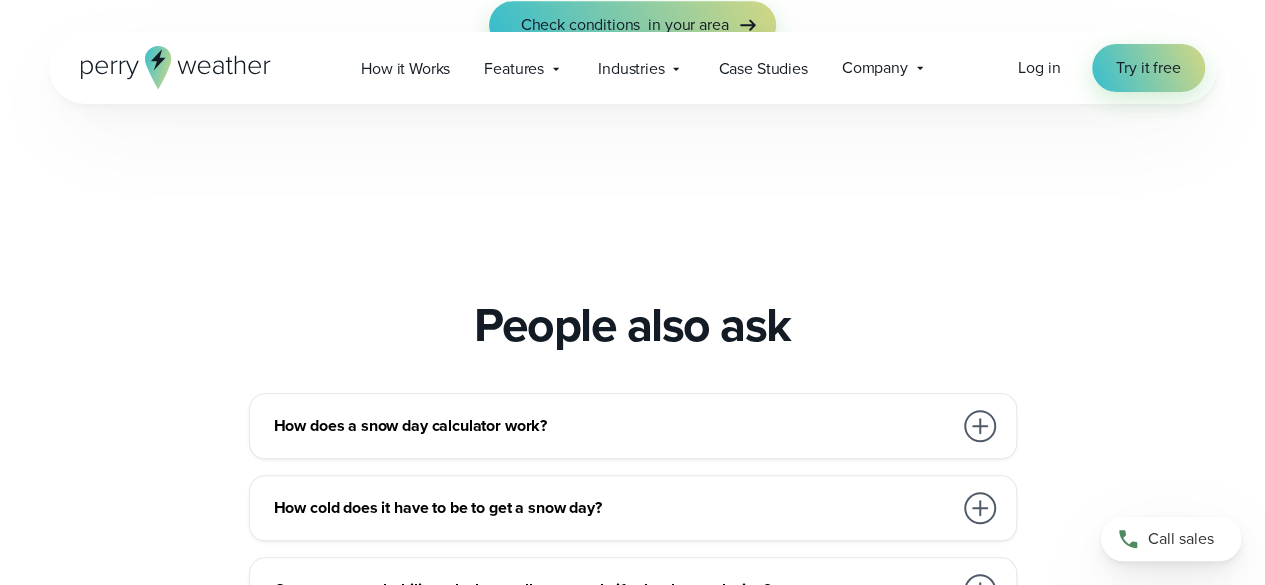 click on "People also ask" at bounding box center [632, 325] 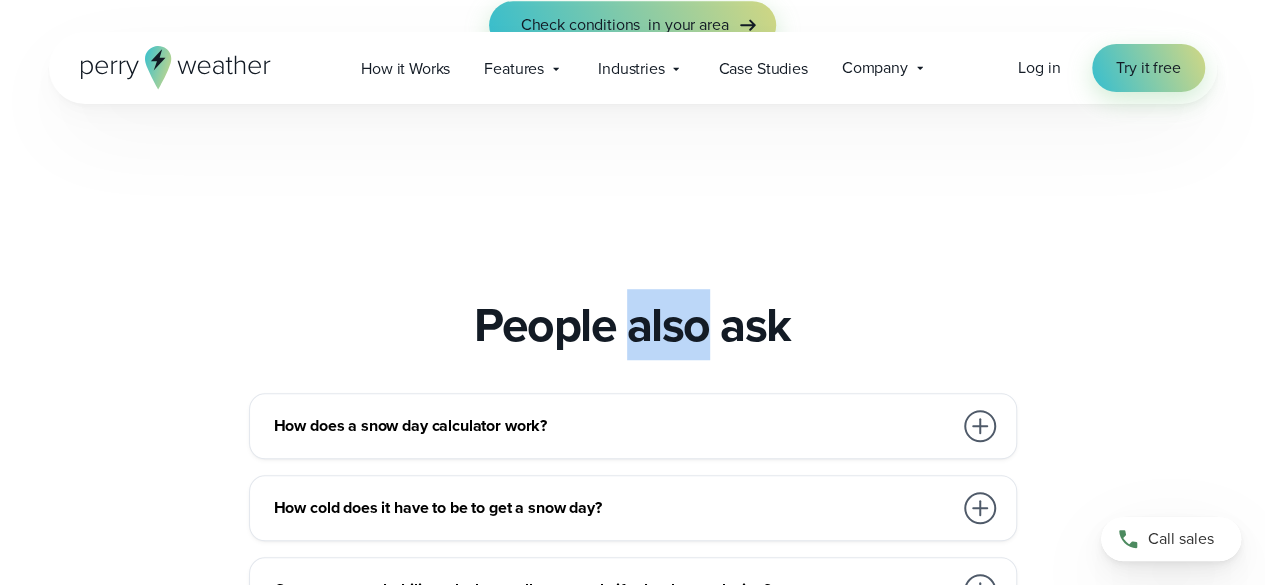 click on "People also ask" at bounding box center [632, 325] 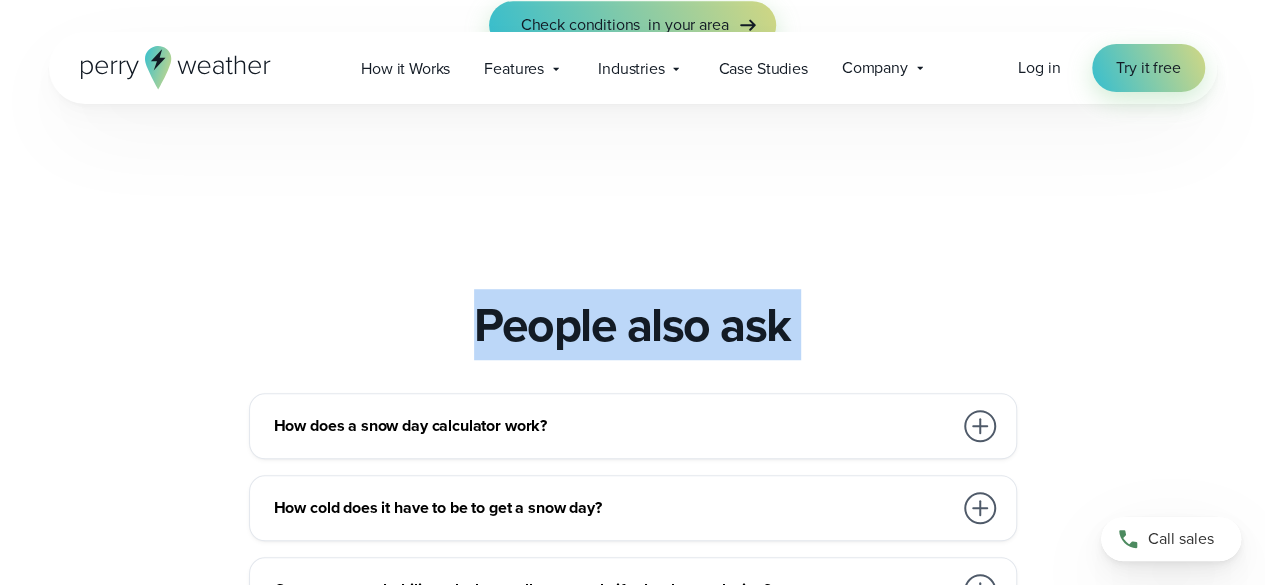 click on "People also ask" at bounding box center (632, 325) 